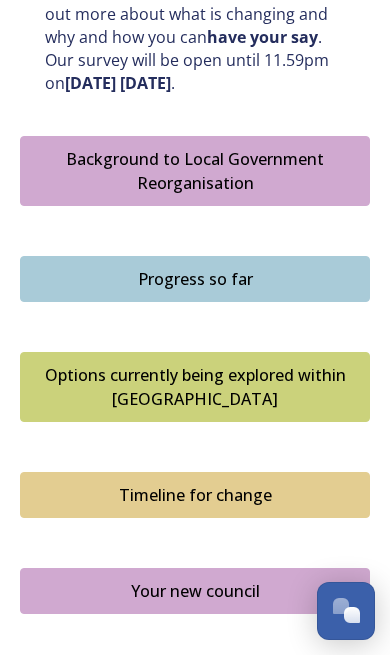 scroll, scrollTop: 1328, scrollLeft: 0, axis: vertical 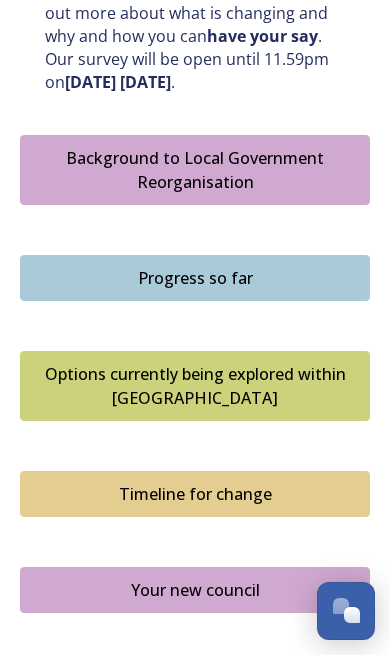 click on "Your new council" at bounding box center (195, 590) 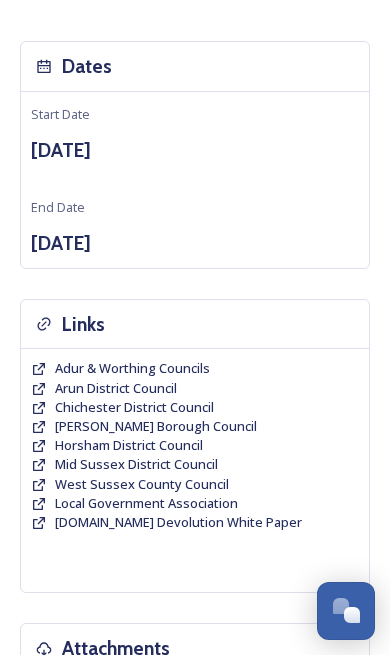 scroll, scrollTop: 1545, scrollLeft: 0, axis: vertical 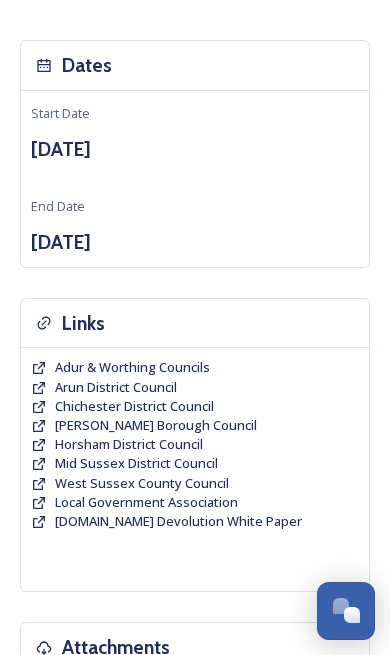 click on "Adur & Worthing Councils" at bounding box center [132, 367] 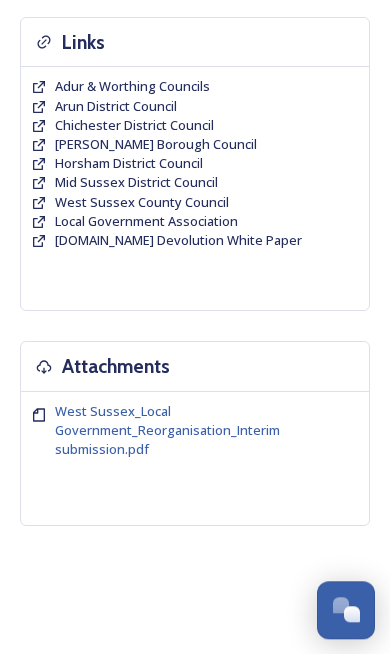 scroll, scrollTop: 1825, scrollLeft: 0, axis: vertical 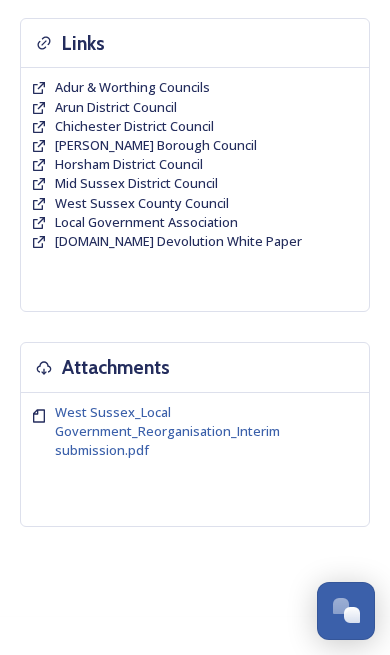 click on "West Sussex_Local Government_Reorganisation_Interim submission.pdf" at bounding box center (167, 431) 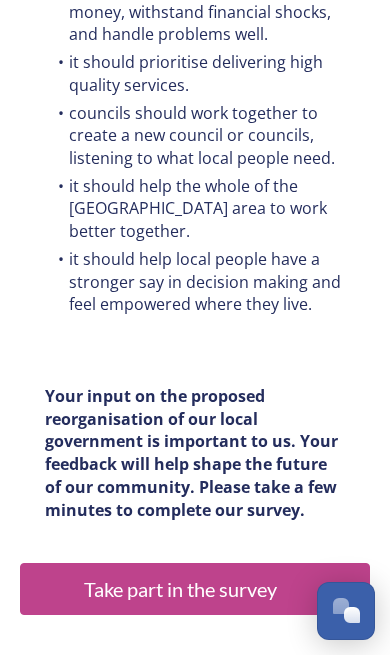 scroll, scrollTop: 921, scrollLeft: 0, axis: vertical 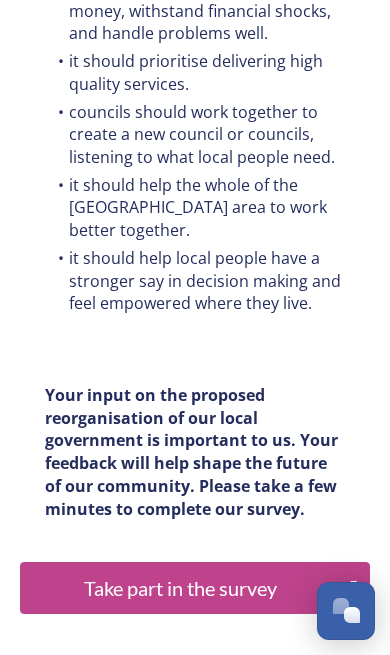click on "Take part in the survey" at bounding box center [181, 588] 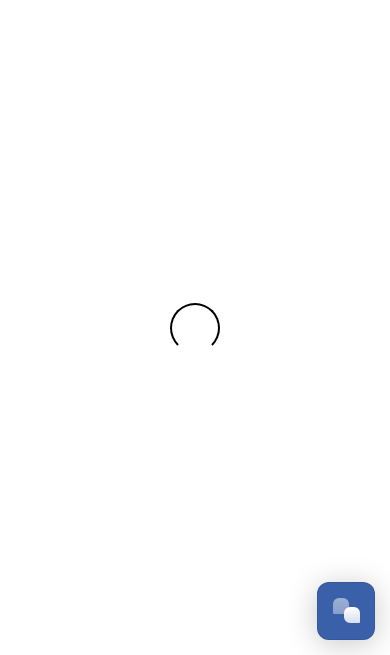scroll, scrollTop: 0, scrollLeft: 0, axis: both 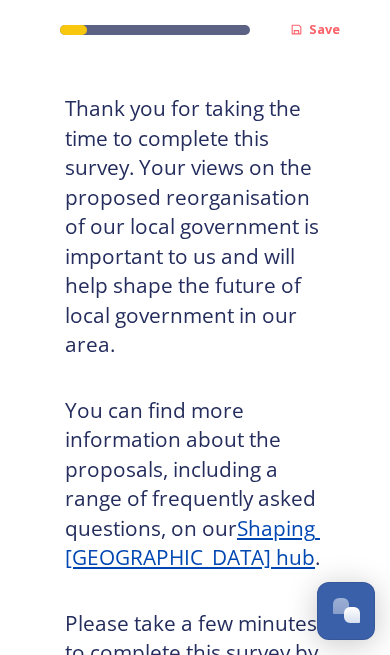 click on "Shaping [GEOGRAPHIC_DATA] hub" at bounding box center [192, 543] 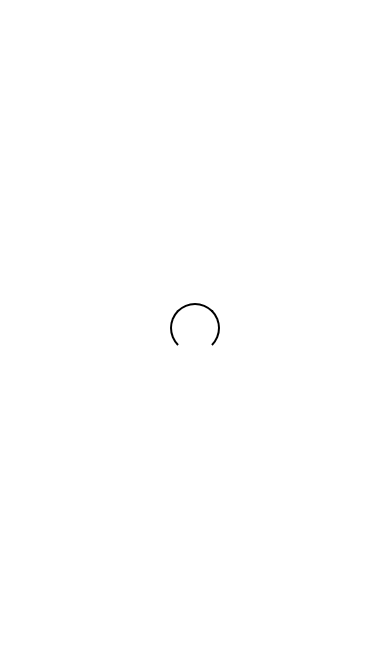 scroll, scrollTop: 0, scrollLeft: 0, axis: both 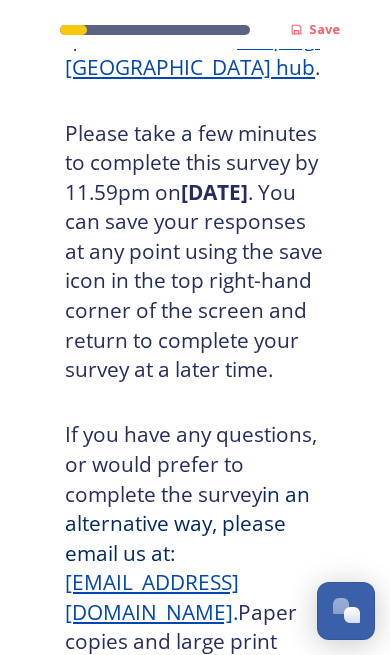 click on "Take part in the survey" at bounding box center (181, 872) 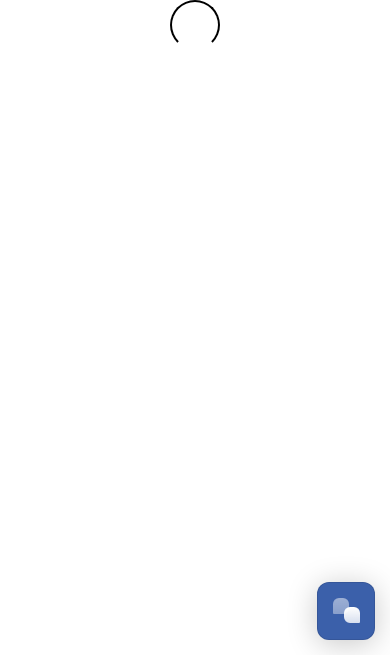 scroll, scrollTop: 0, scrollLeft: 0, axis: both 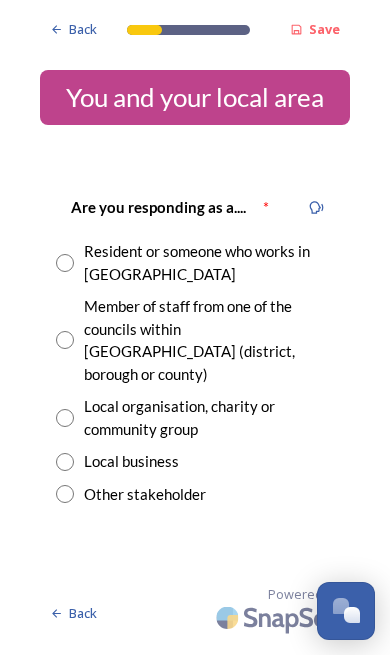 click on "Are you responding as a.... * Resident or someone who works in [GEOGRAPHIC_DATA] Member of staff from one of the councils within [GEOGRAPHIC_DATA] (district, borough or county) Local organisation, charity or community group Local business Other stakeholder" at bounding box center [195, 350] 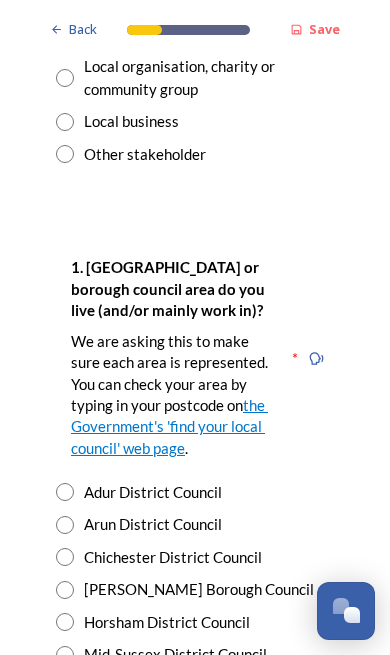 scroll, scrollTop: 341, scrollLeft: 0, axis: vertical 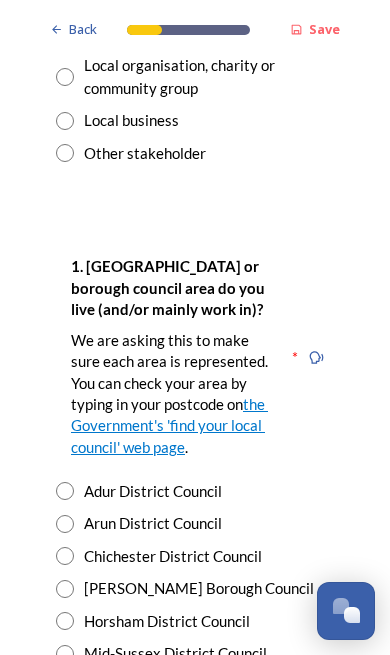 click at bounding box center (65, 491) 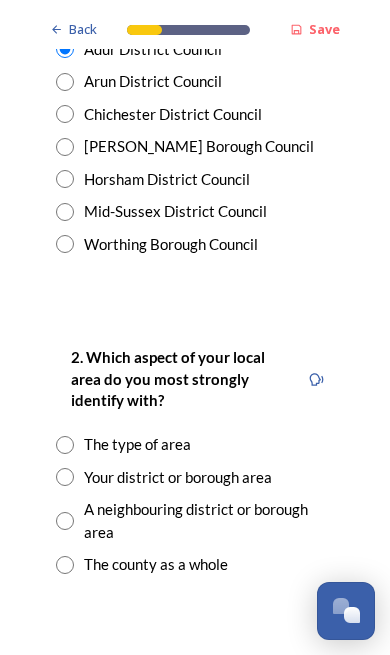 scroll, scrollTop: 783, scrollLeft: 0, axis: vertical 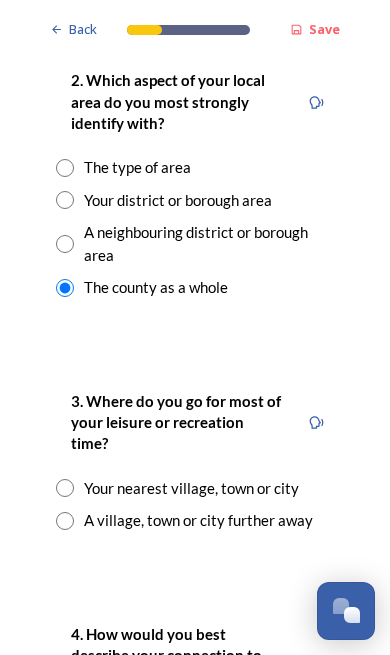 click on "Your nearest village, town or city" at bounding box center (195, 488) 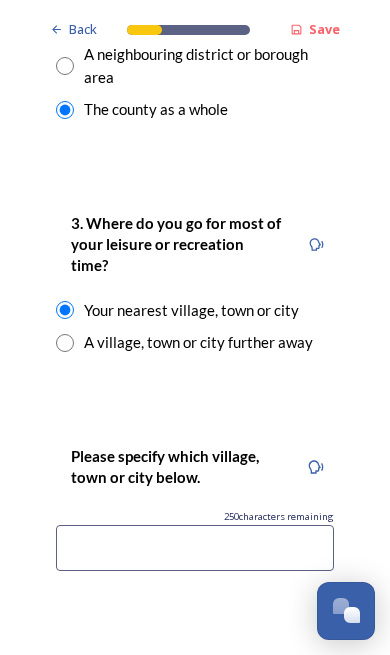 scroll, scrollTop: 1239, scrollLeft: 0, axis: vertical 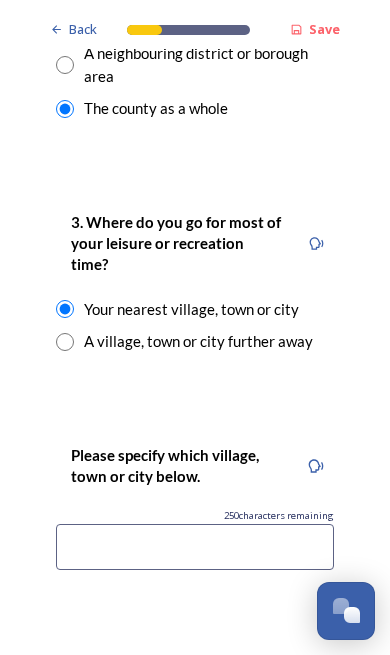 click at bounding box center (195, 547) 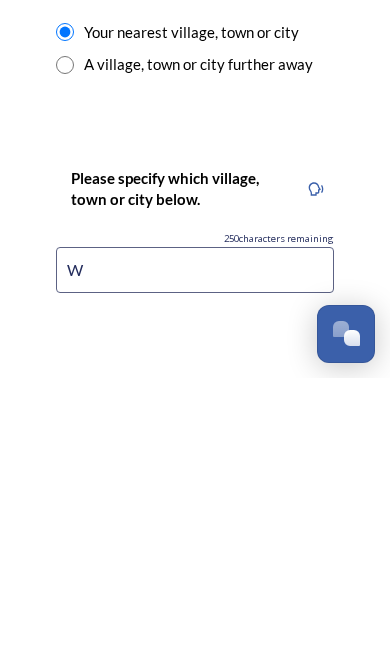 scroll, scrollTop: 20, scrollLeft: 0, axis: vertical 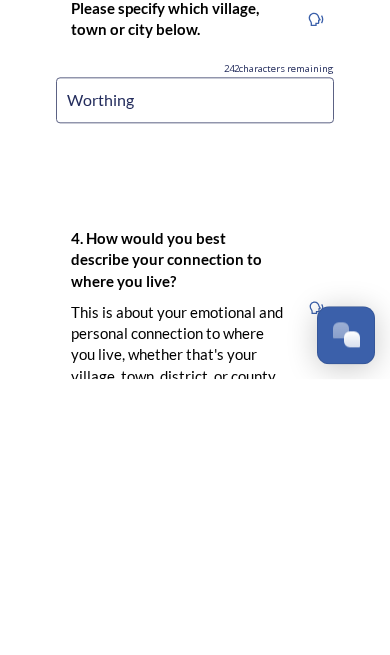type on "Worthing" 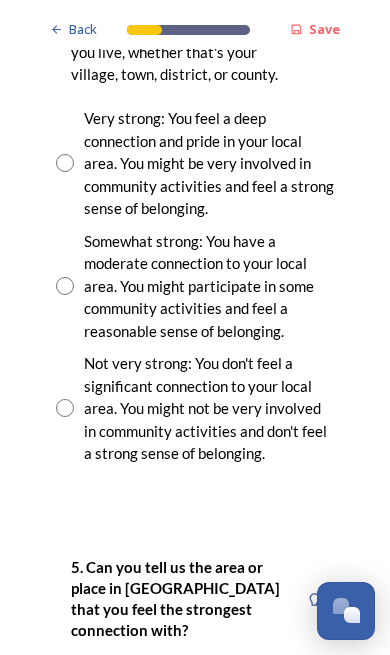 scroll, scrollTop: 1989, scrollLeft: 0, axis: vertical 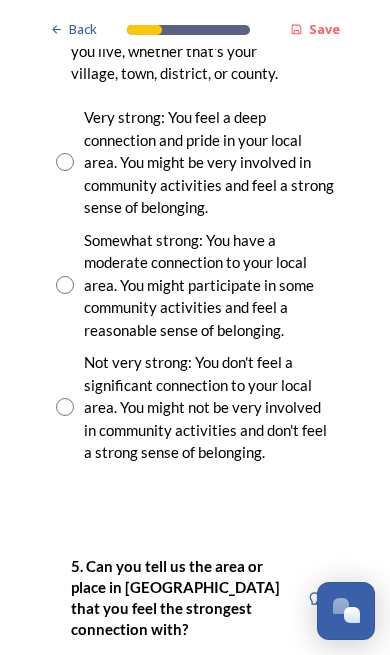 click on "Somewhat strong: You have a moderate connection to your local area. You might participate in some community activities and feel a reasonable sense of belonging." at bounding box center [195, 285] 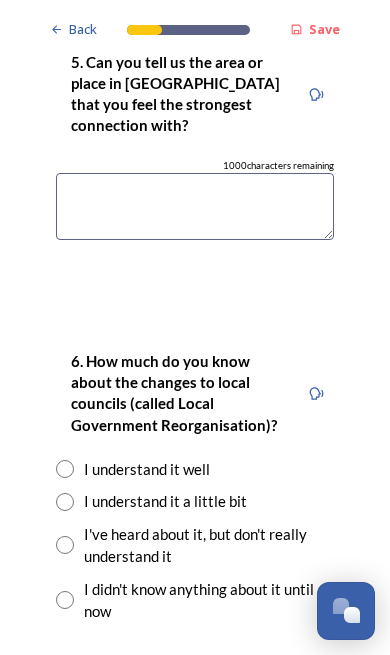 scroll, scrollTop: 2495, scrollLeft: 0, axis: vertical 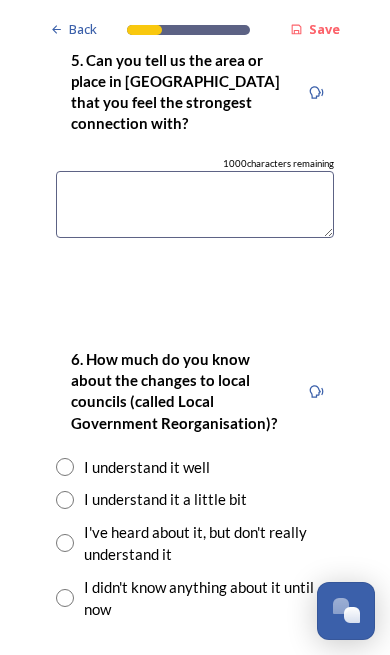 click at bounding box center [65, 500] 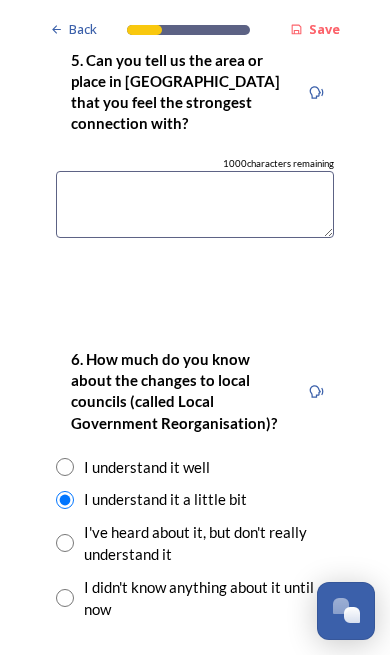 scroll, scrollTop: 90, scrollLeft: 0, axis: vertical 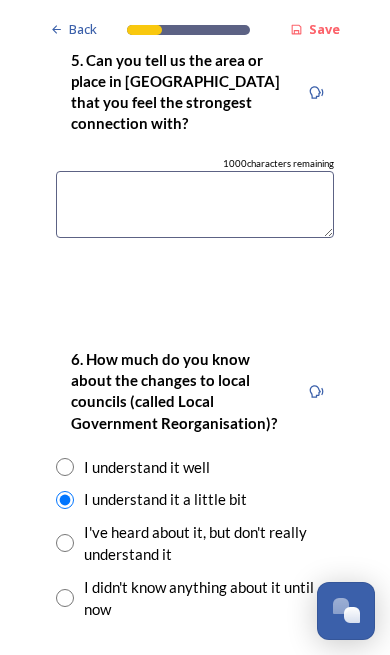 click on "Continue" at bounding box center [182, 715] 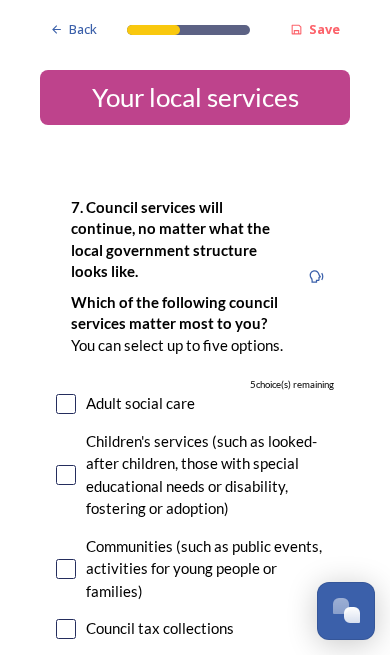 click at bounding box center [66, 475] 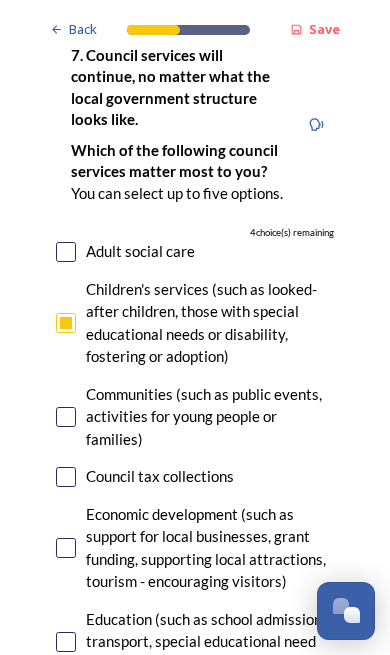 scroll, scrollTop: 153, scrollLeft: 0, axis: vertical 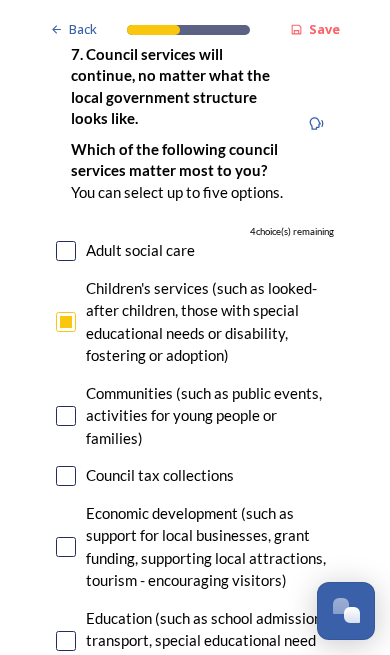 click at bounding box center (66, 547) 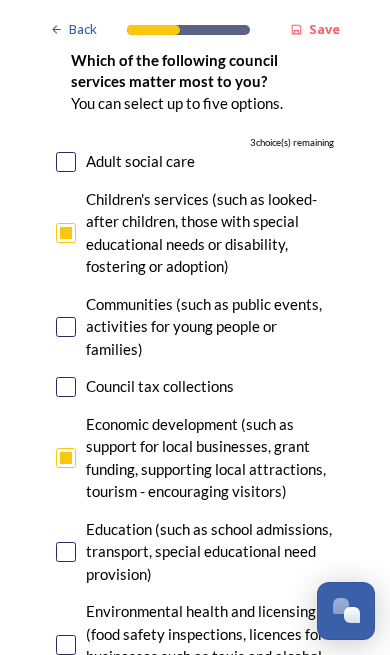 scroll, scrollTop: 246, scrollLeft: 0, axis: vertical 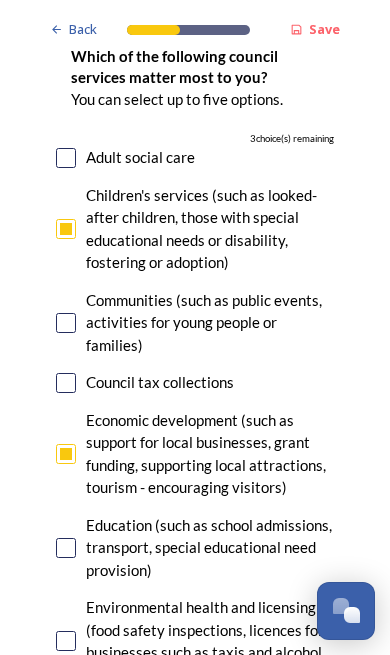 click at bounding box center (66, 548) 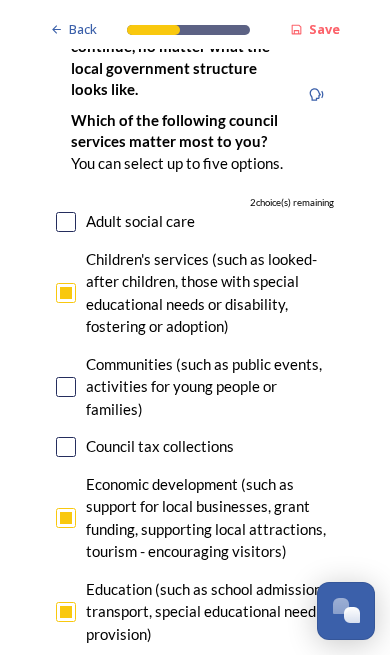 scroll, scrollTop: 188, scrollLeft: 0, axis: vertical 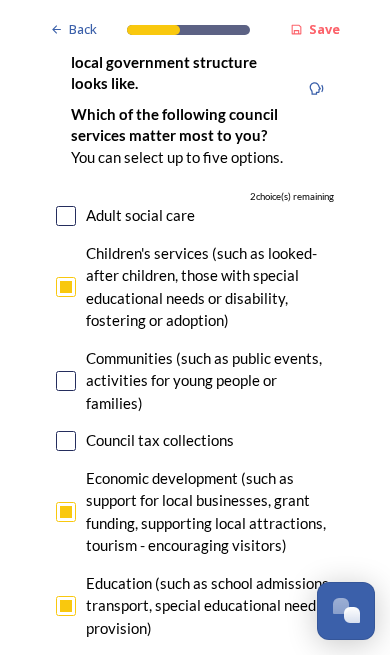 click at bounding box center (66, 216) 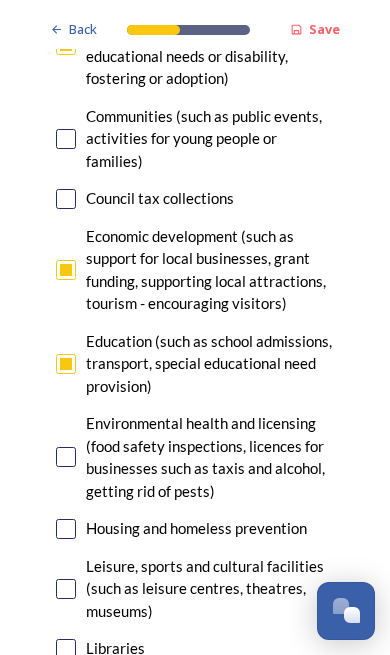 scroll, scrollTop: 433, scrollLeft: 0, axis: vertical 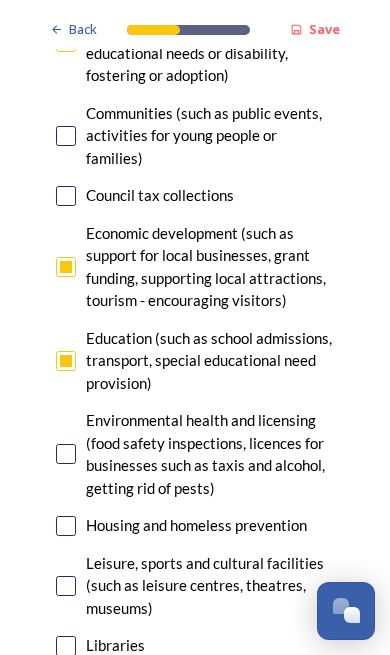 click at bounding box center (66, 586) 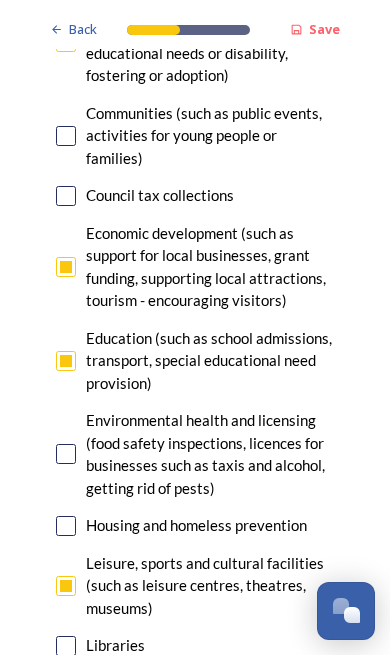 click at bounding box center [66, 526] 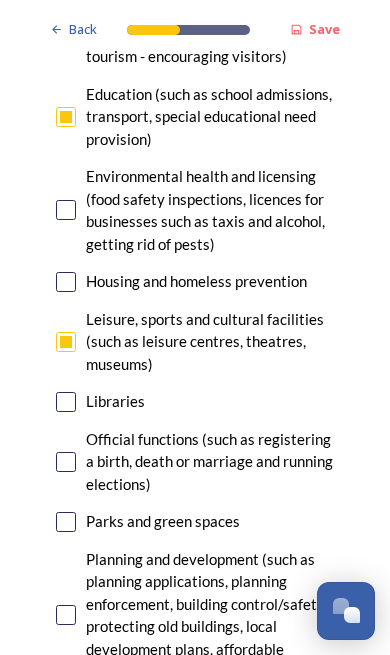 scroll, scrollTop: 677, scrollLeft: 0, axis: vertical 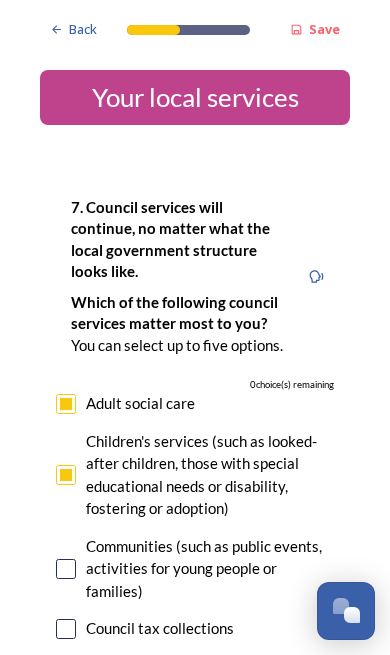 click on "Children's services (such as looked-after children, those with special educational needs or disability, fostering or adoption)" at bounding box center (210, 475) 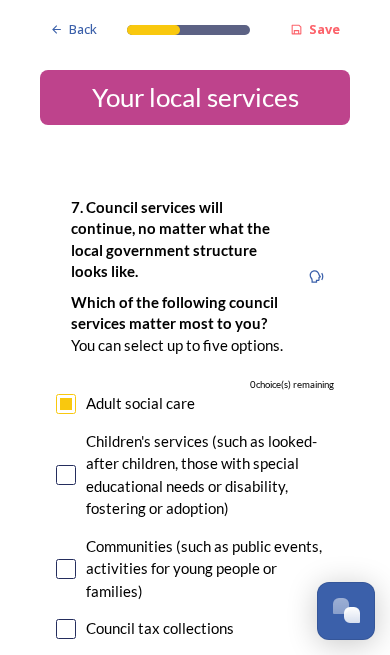 checkbox on "false" 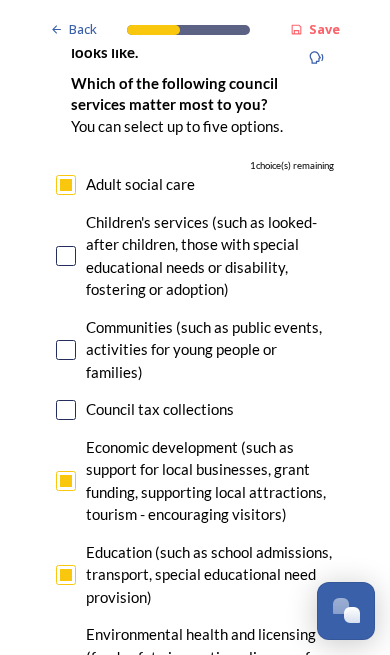 scroll, scrollTop: 220, scrollLeft: 0, axis: vertical 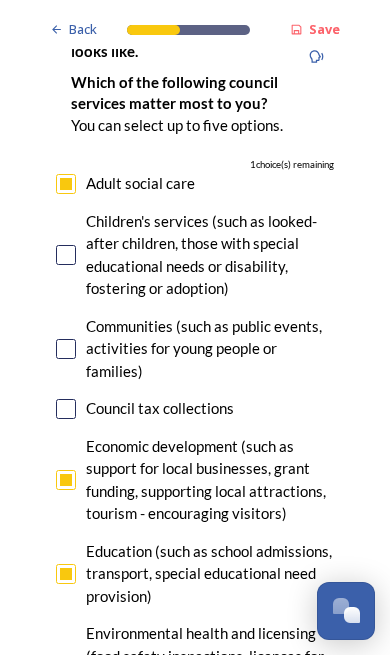 click at bounding box center (66, 480) 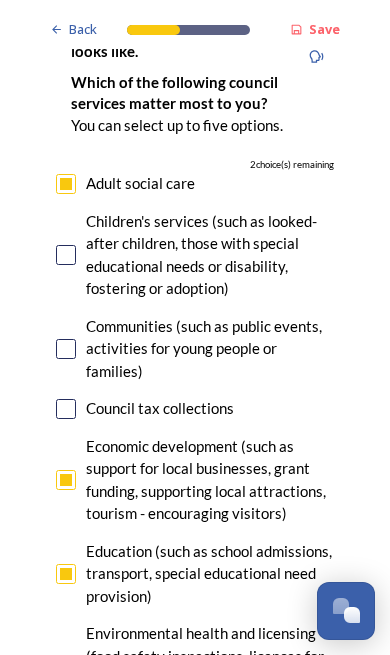 checkbox on "false" 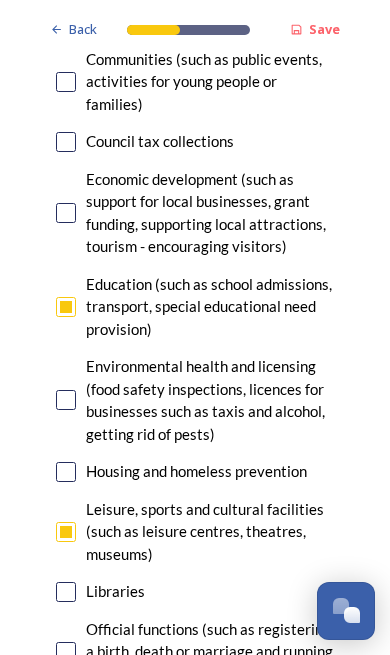 scroll, scrollTop: 489, scrollLeft: 0, axis: vertical 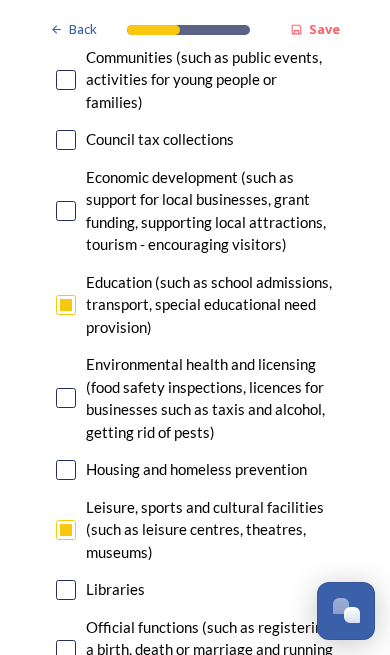 click at bounding box center [66, 530] 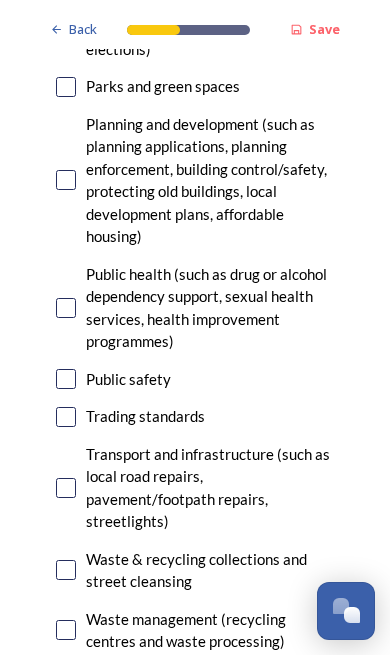 scroll, scrollTop: 1113, scrollLeft: 0, axis: vertical 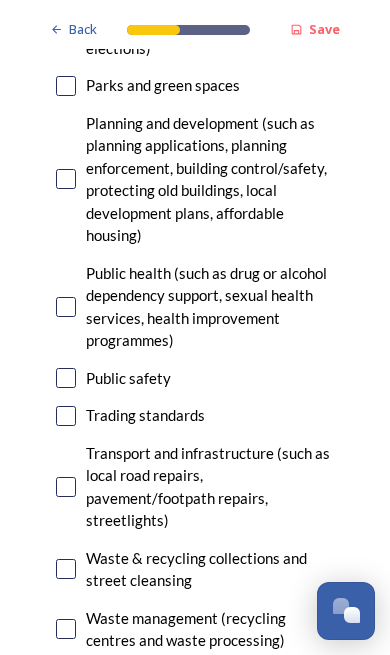 click at bounding box center (66, 487) 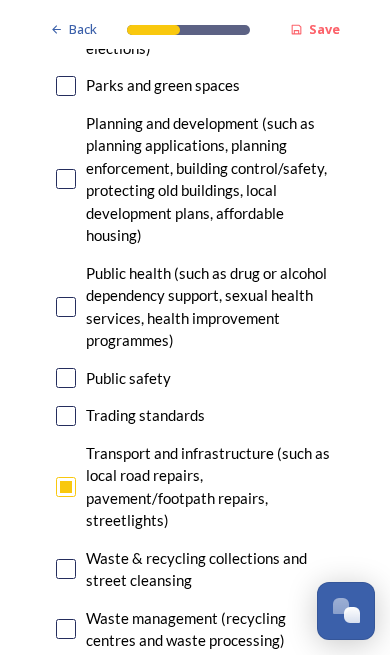 click at bounding box center [66, 569] 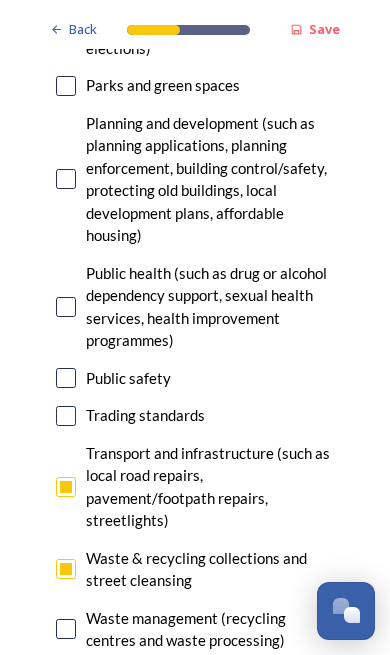 click at bounding box center (66, 629) 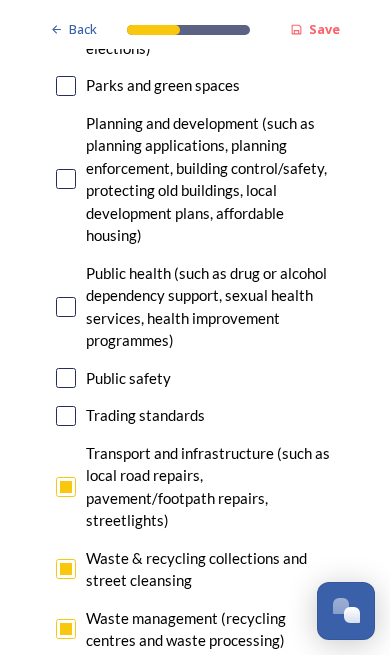 click at bounding box center [66, 378] 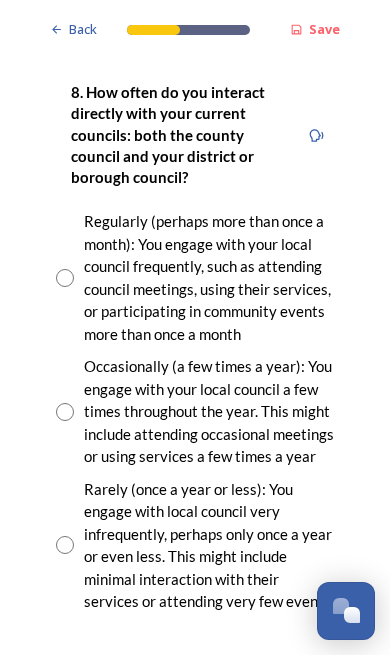 scroll, scrollTop: 1780, scrollLeft: 0, axis: vertical 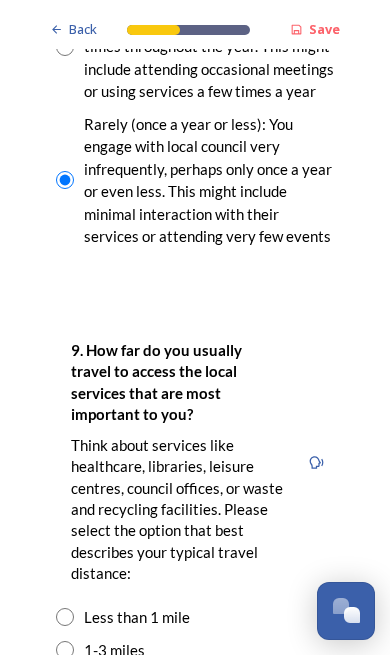 click on "Back Save Your local services 7. Council services will continue, no matter what the local government structure looks like.  ﻿﻿Which of the following council services matter most to you?  You can select up to five options. 0  choice(s) remaining Adult social care   Children's services (such as looked-after children, those with special educational needs or disability, fostering or adoption) Communities (such as public events, activities for young people or families) Council tax collections Economic development (such as support for local businesses, grant funding, supporting local attractions, tourism - encouraging visitors)  Education (such as school admissions, transport, special educational need provision)  Environmental health and licensing (food safety inspections, licences for businesses such as taxis and alcohol, getting rid of pests) Housing and homeless prevention Leisure, sports and cultural facilities (such as leisure centres, theatres, museums) Libraries Parks and green spaces Public safety" at bounding box center (195, -294) 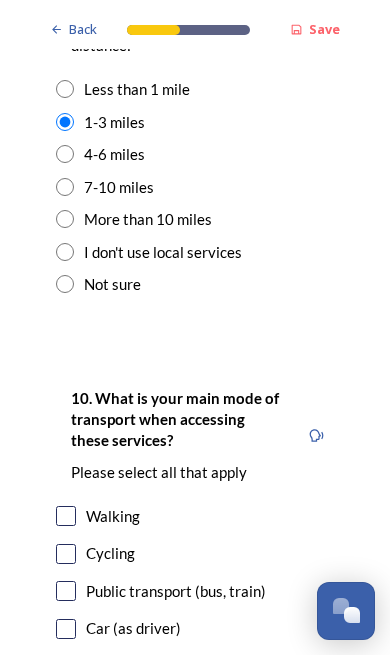 scroll, scrollTop: 2674, scrollLeft: 0, axis: vertical 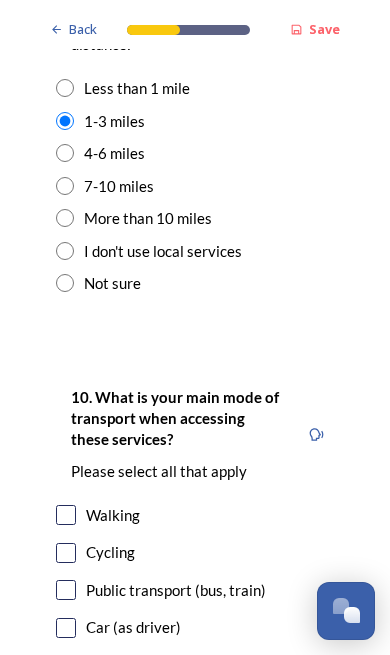 click at bounding box center [66, 628] 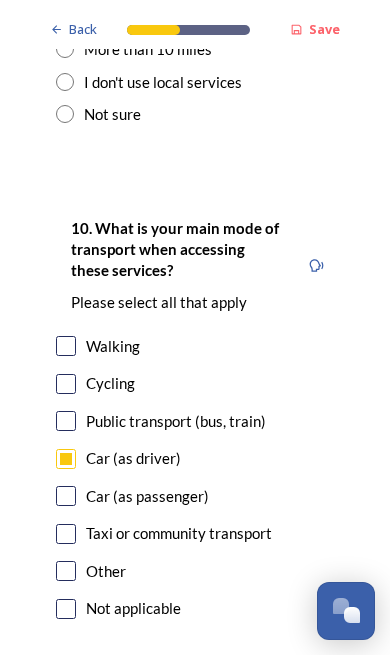 scroll, scrollTop: 2842, scrollLeft: 0, axis: vertical 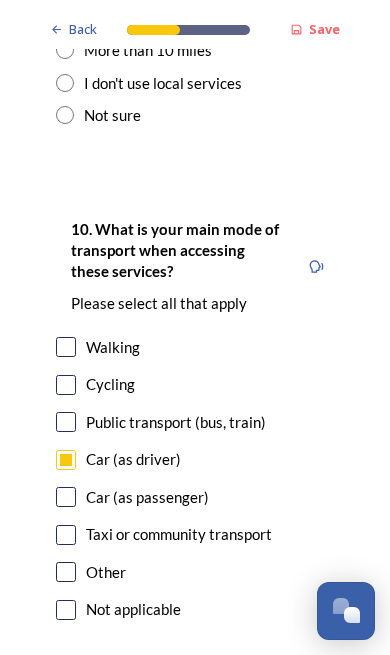 click on "Continue" at bounding box center (182, 720) 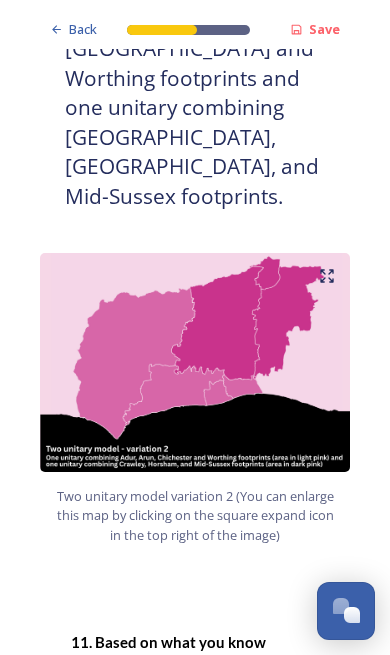 scroll, scrollTop: 2249, scrollLeft: 0, axis: vertical 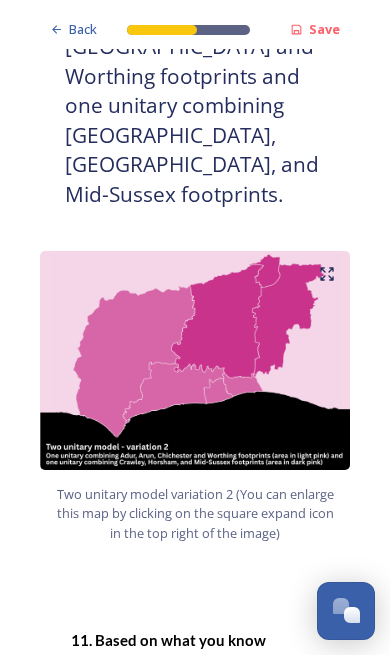 click on "I prefer a two unitary model" at bounding box center (195, 802) 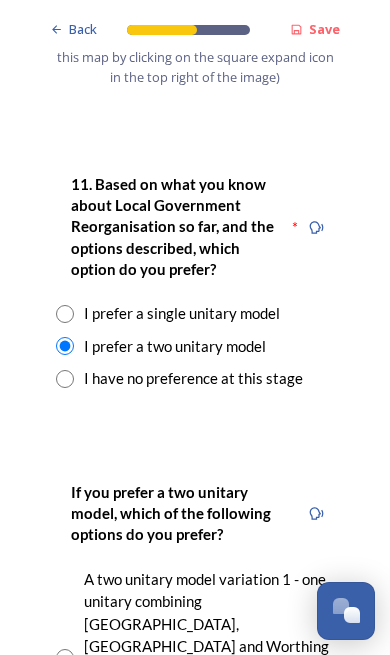 scroll, scrollTop: 2705, scrollLeft: 0, axis: vertical 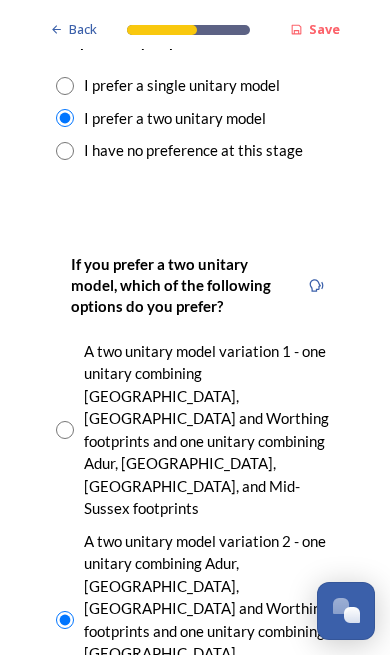 click at bounding box center [195, 1149] 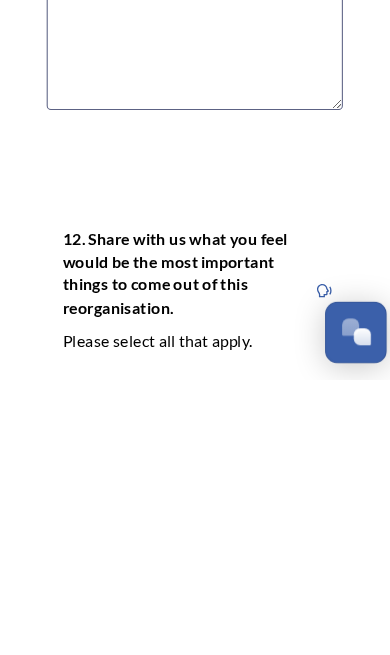 scroll, scrollTop: 3801, scrollLeft: 0, axis: vertical 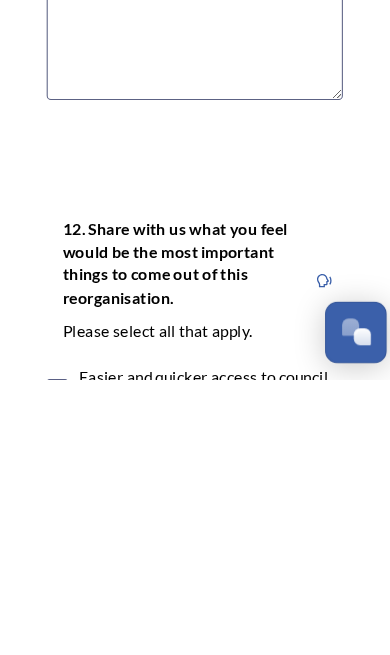 type on "Cost of changing headed paper work
People to sort it out and money will be lost" 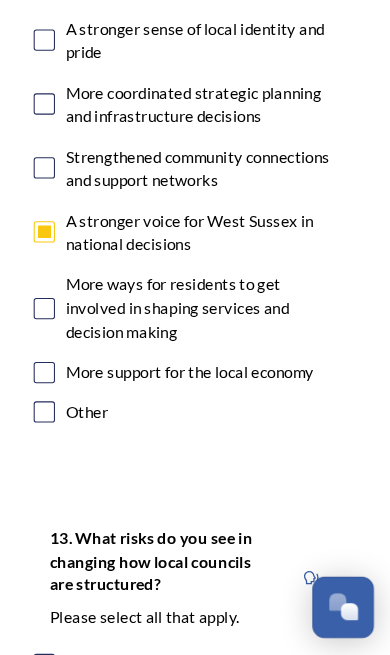 scroll, scrollTop: 4604, scrollLeft: 0, axis: vertical 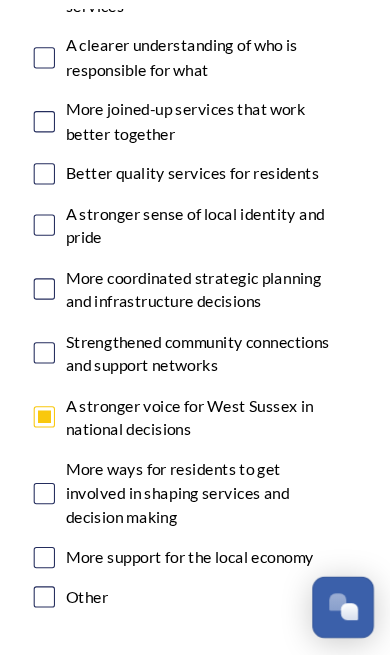 click at bounding box center [66, 898] 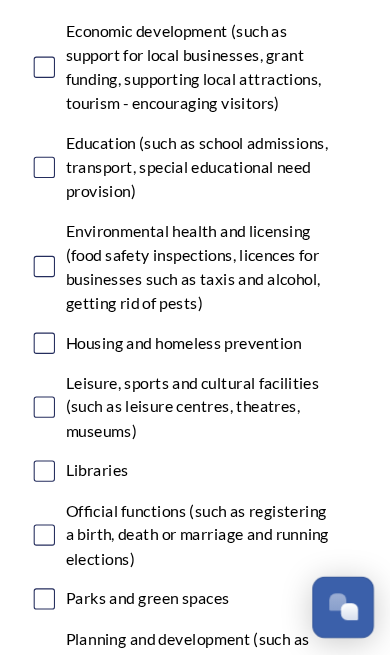 scroll, scrollTop: 6323, scrollLeft: 0, axis: vertical 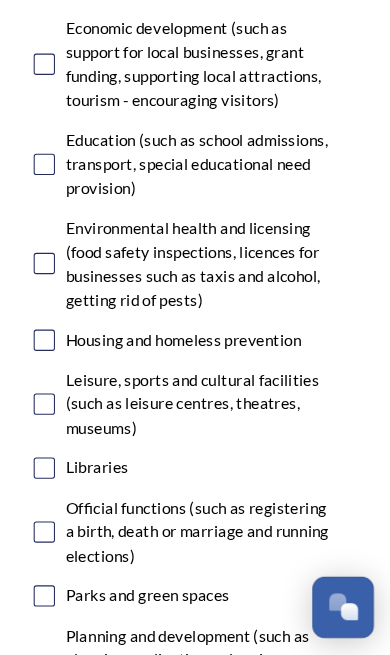 click at bounding box center [66, 1083] 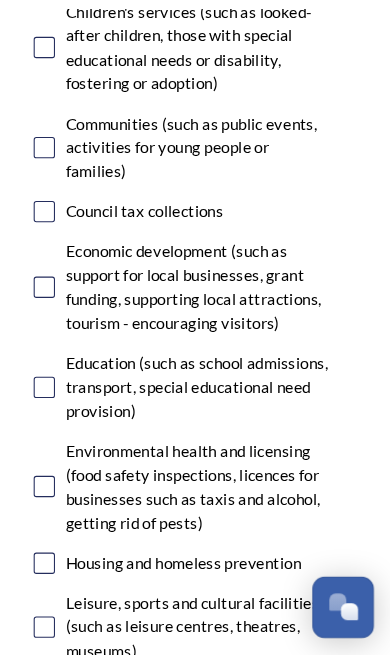 scroll, scrollTop: 6113, scrollLeft: 0, axis: vertical 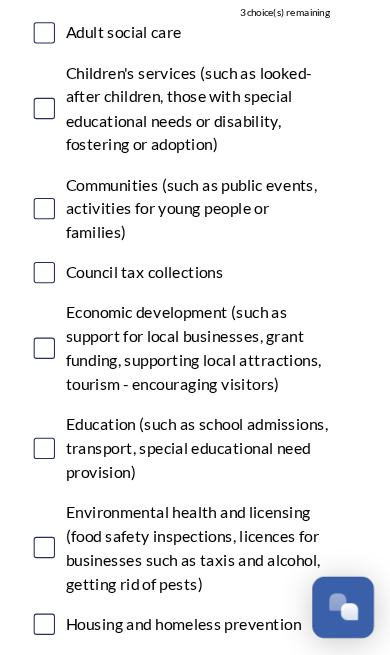click at bounding box center [66, 960] 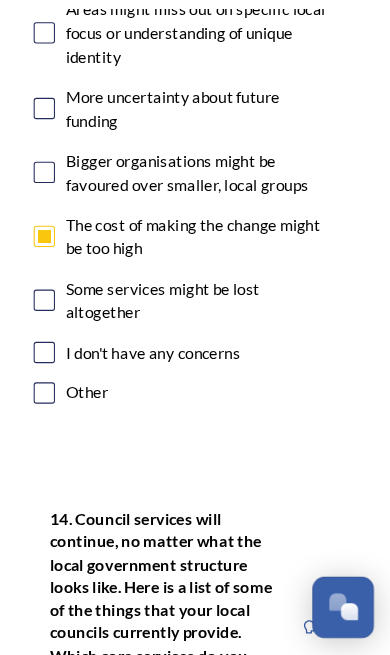 scroll, scrollTop: 5337, scrollLeft: 0, axis: vertical 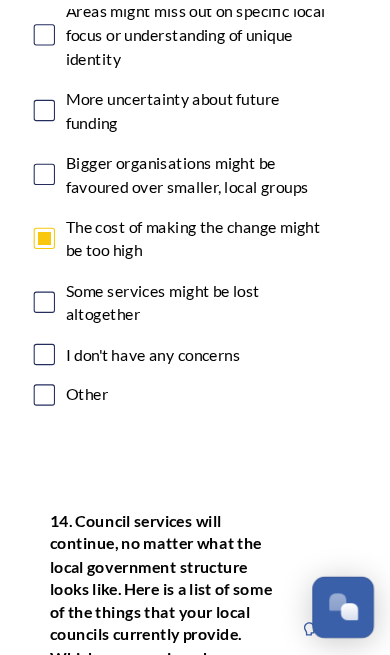 click at bounding box center (66, 862) 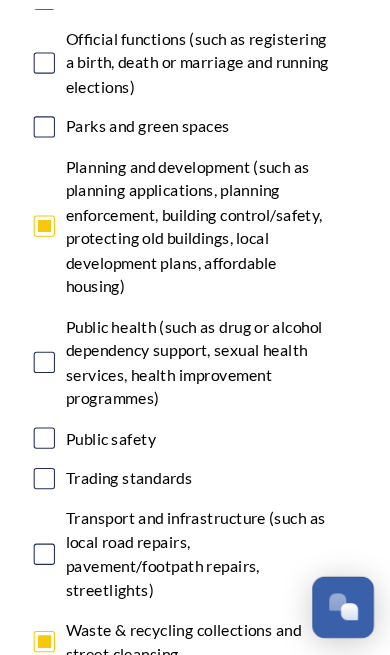 scroll, scrollTop: 6763, scrollLeft: 0, axis: vertical 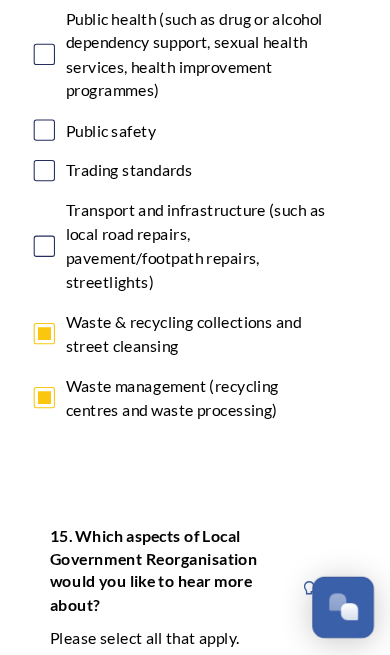 click at bounding box center [66, 886] 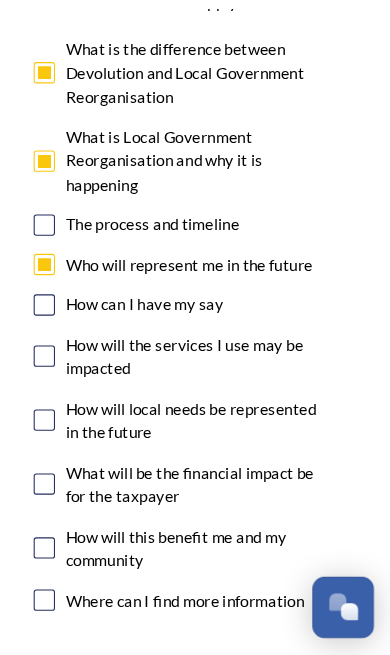 scroll, scrollTop: 7648, scrollLeft: 0, axis: vertical 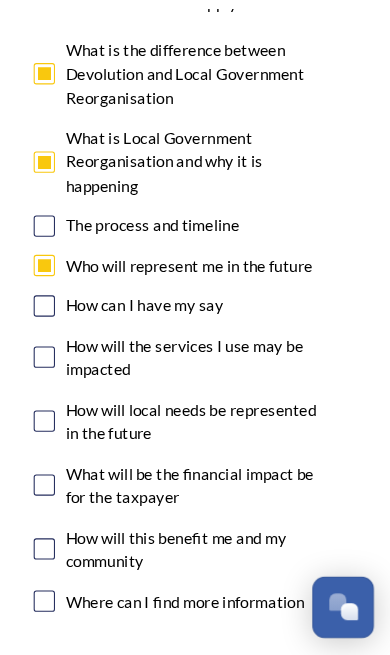 click at bounding box center (66, 1013) 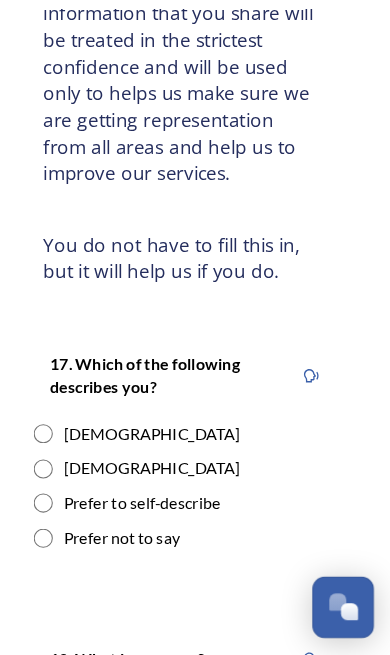 scroll, scrollTop: 283, scrollLeft: 0, axis: vertical 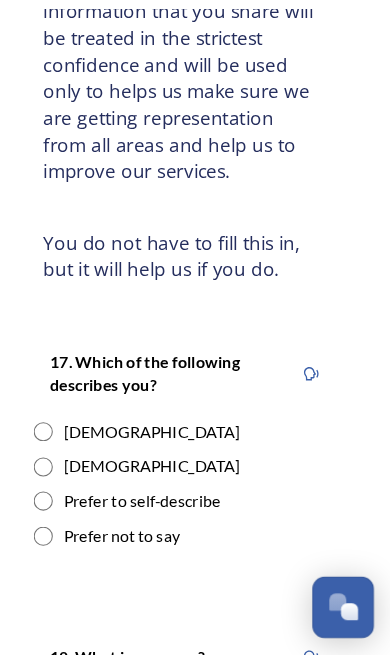 click at bounding box center [65, 446] 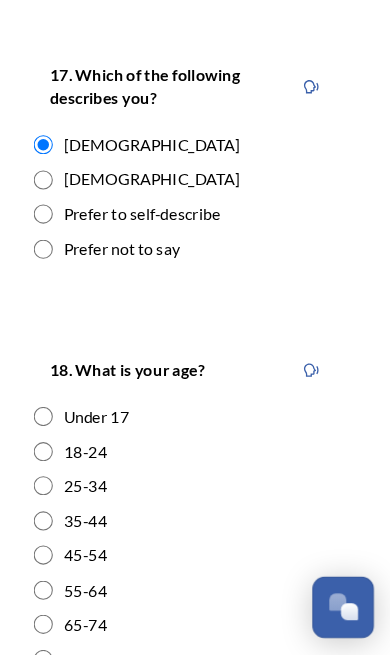 scroll, scrollTop: 554, scrollLeft: 0, axis: vertical 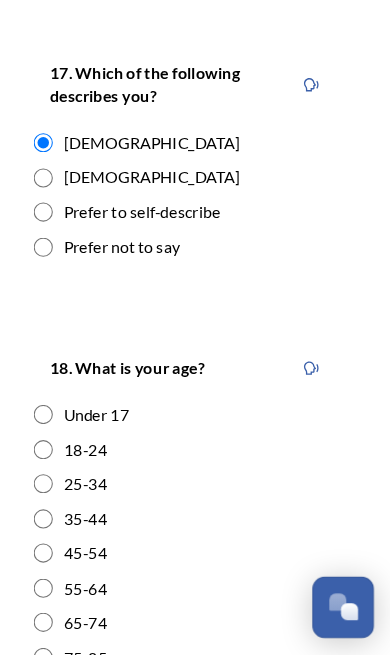 click at bounding box center [65, 658] 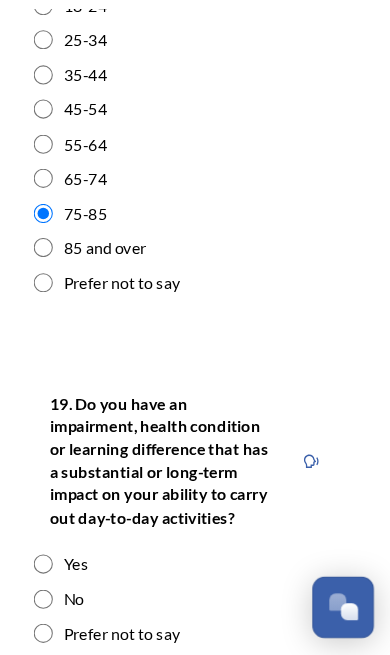 scroll, scrollTop: 972, scrollLeft: 0, axis: vertical 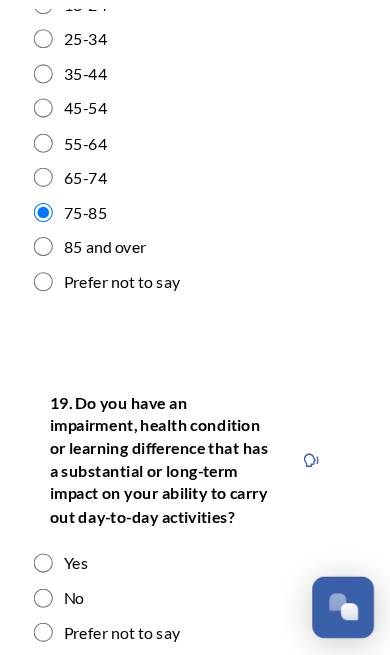 click at bounding box center (65, 634) 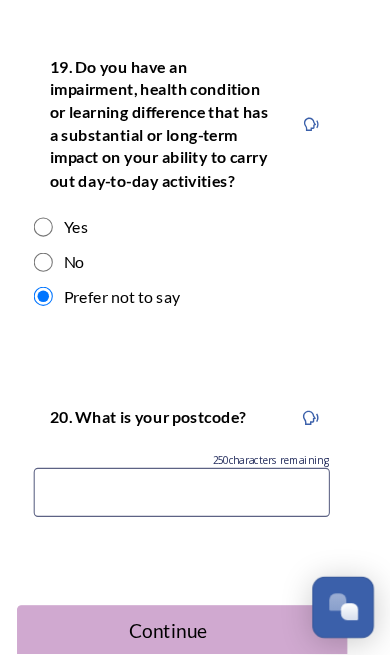 scroll, scrollTop: 1286, scrollLeft: 0, axis: vertical 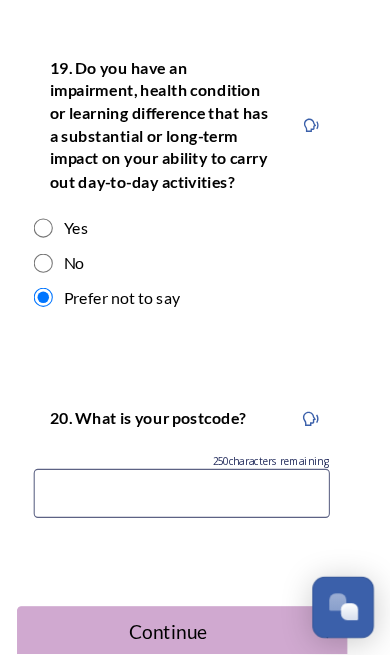 click on "Continue" at bounding box center (195, 634) 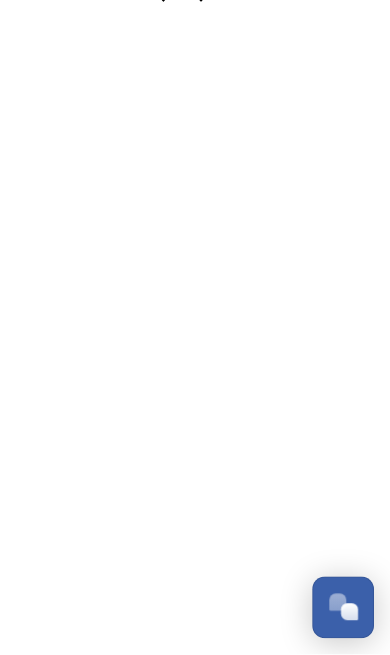 scroll, scrollTop: 0, scrollLeft: 0, axis: both 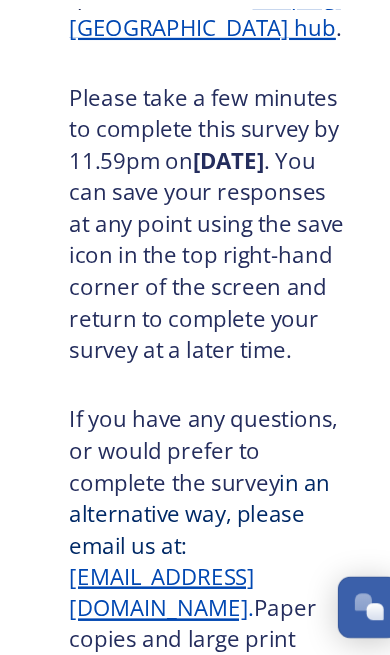 click on "Take part in the survey" at bounding box center (181, 872) 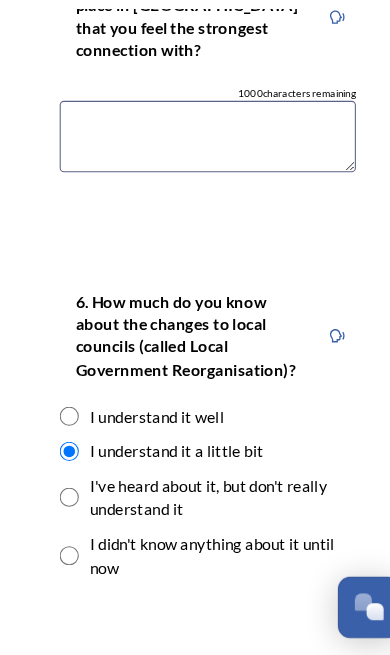 scroll, scrollTop: 2527, scrollLeft: 0, axis: vertical 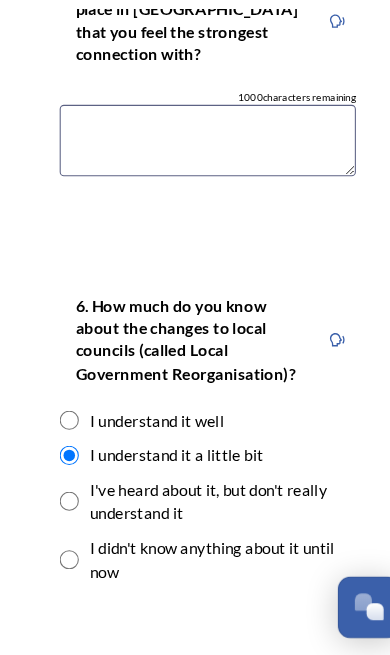 click on "Continue" at bounding box center (182, 683) 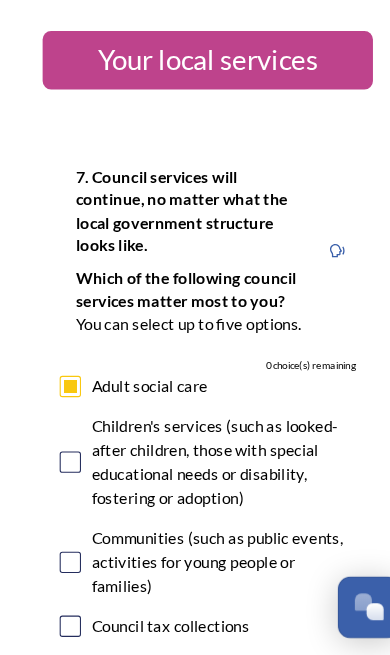 click on "Children's services (such as looked-after children, those with special educational needs or disability, fostering or adoption)" at bounding box center (195, 475) 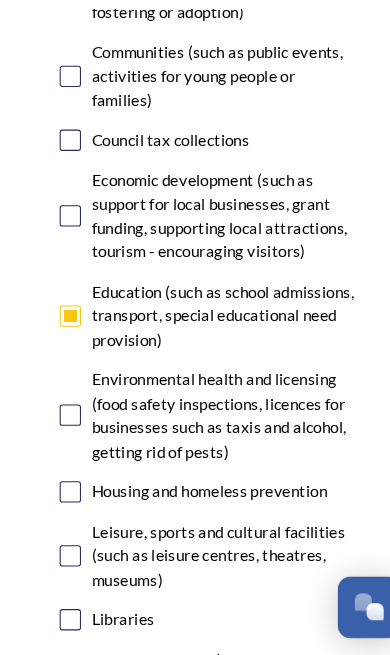 scroll, scrollTop: 458, scrollLeft: 0, axis: vertical 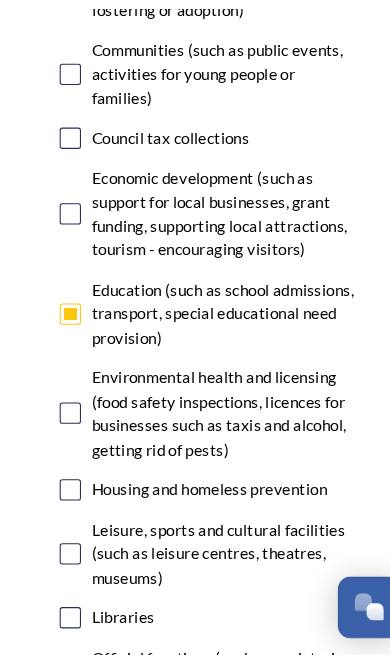 click at bounding box center [66, 336] 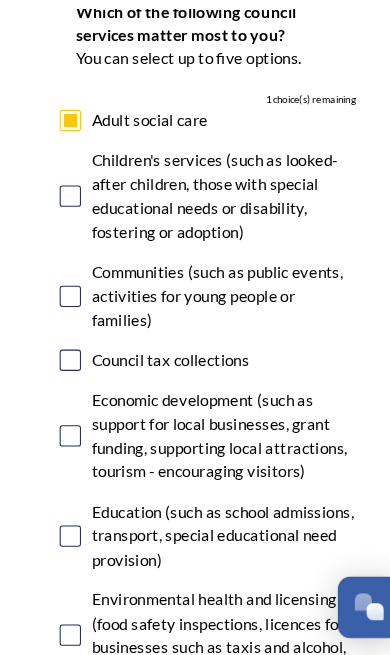 scroll, scrollTop: 240, scrollLeft: 0, axis: vertical 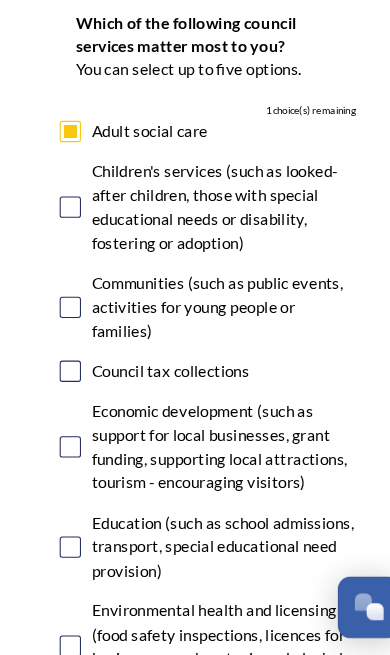click at bounding box center (66, 235) 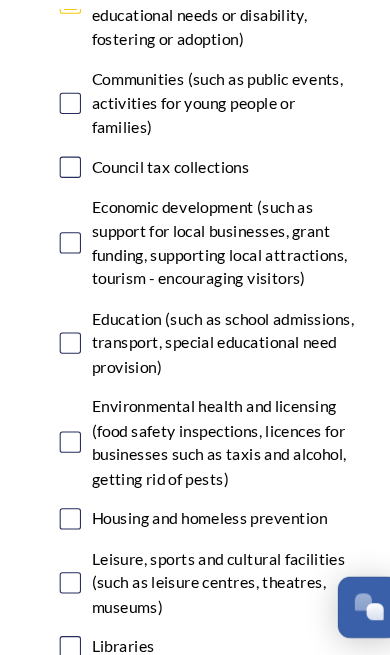 scroll, scrollTop: 435, scrollLeft: 0, axis: vertical 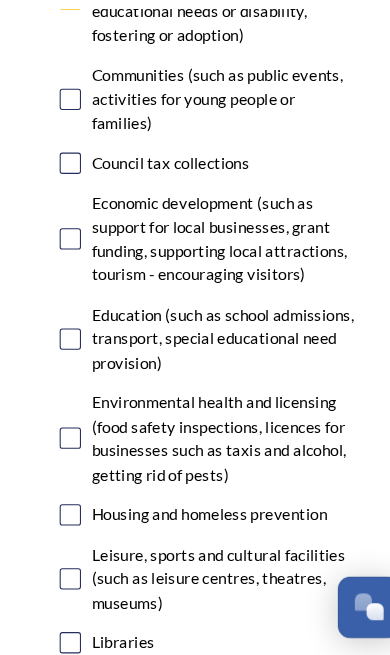 click at bounding box center (66, 524) 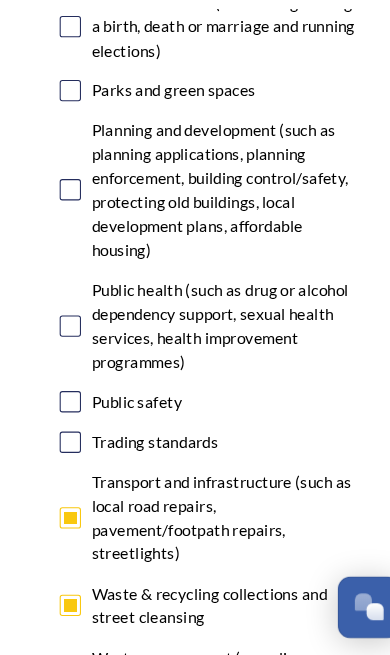 scroll, scrollTop: 1074, scrollLeft: 0, axis: vertical 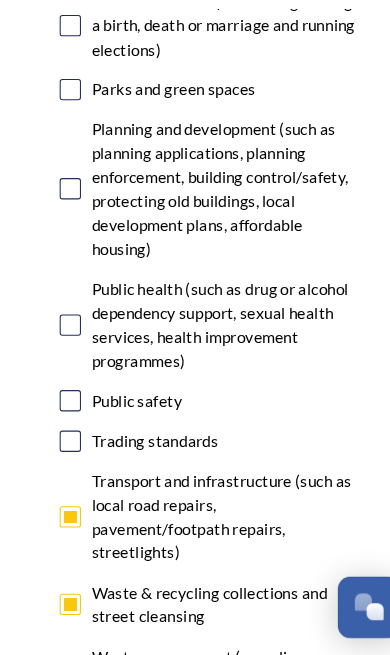 click at bounding box center [66, 526] 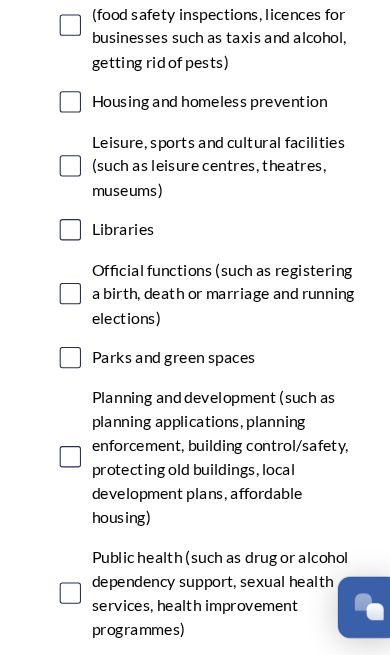 scroll, scrollTop: 822, scrollLeft: 0, axis: vertical 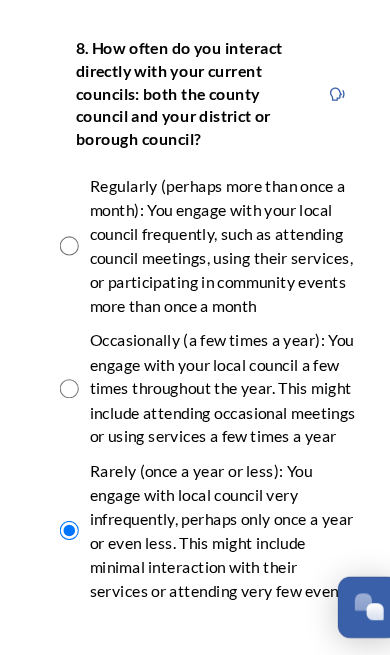 click on "Back Save Your local services 7. Council services will continue, no matter what the local government structure looks like.  ﻿﻿Which of the following council services matter most to you?  You can select up to five options. 0  choice(s) remaining Adult social care   Children's services (such as looked-after children, those with special educational needs or disability, fostering or adoption) Communities (such as public events, activities for young people or families) Council tax collections Economic development (such as support for local businesses, grant funding, supporting local attractions, tourism - encouraging visitors)  Education (such as school admissions, transport, special educational need provision)  Environmental health and licensing (food safety inspections, licences for businesses such as taxis and alcohol, getting rid of pests) Housing and homeless prevention Leisure, sports and cultural facilities (such as leisure centres, theatres, museums) Libraries Parks and green spaces Public safety" at bounding box center [195, 72] 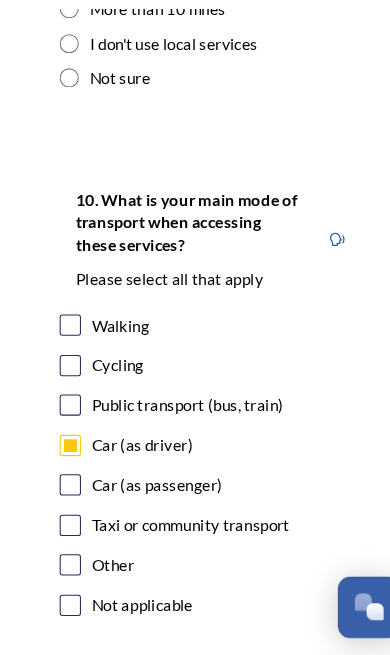 scroll, scrollTop: 2842, scrollLeft: 0, axis: vertical 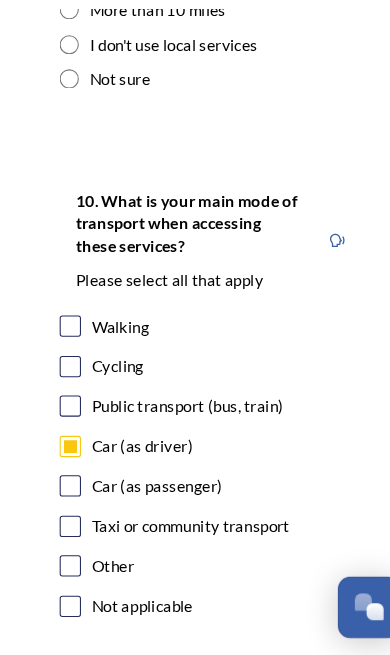 click on "Continue" at bounding box center [182, 720] 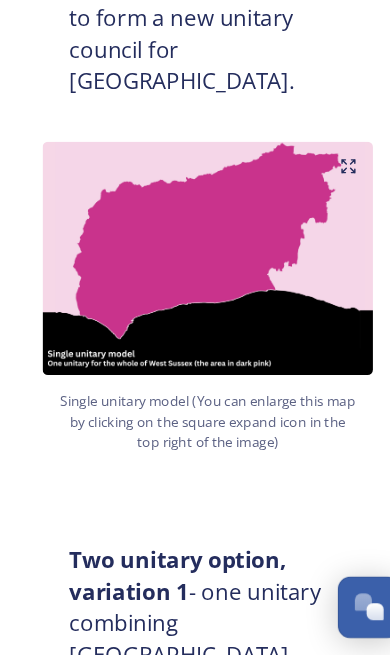 scroll, scrollTop: 874, scrollLeft: 0, axis: vertical 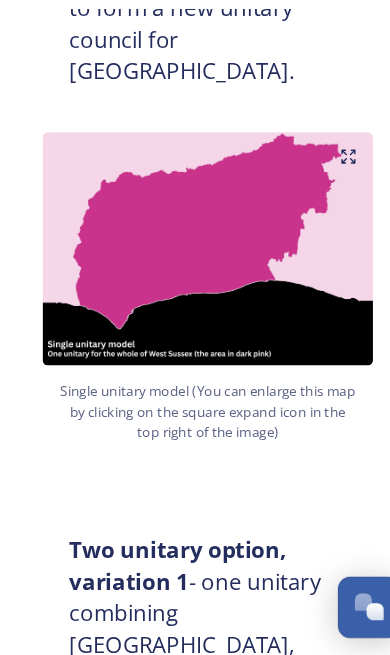 click on "Two unitary option, variation 1  -   one unitary combining Arun, Chichester and Worthing footprints and one unitary combining Adur, Crawley, Horsham, and Mid-Sussex footprints." at bounding box center (195, 705) 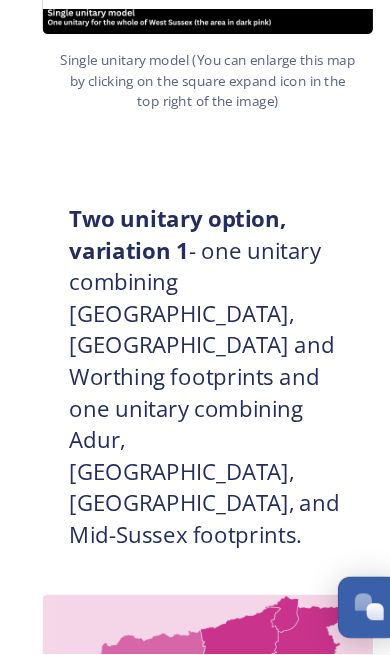 scroll, scrollTop: 1187, scrollLeft: 0, axis: vertical 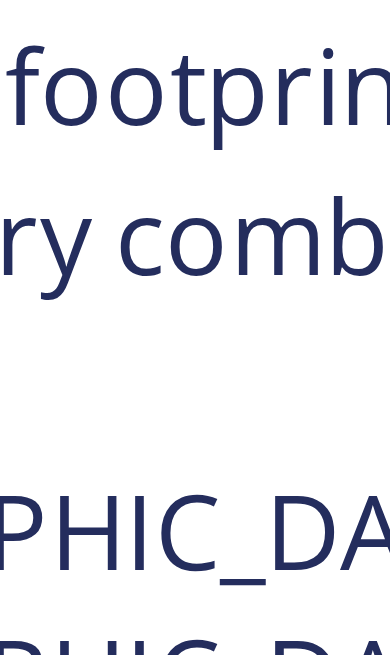 click at bounding box center [195, 706] 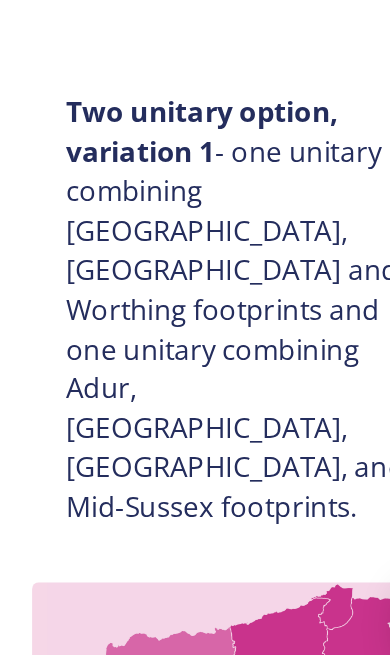 scroll, scrollTop: 1203, scrollLeft: 0, axis: vertical 